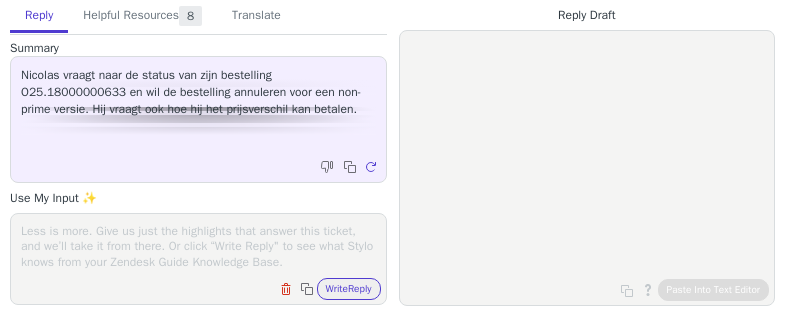 scroll, scrollTop: 0, scrollLeft: 0, axis: both 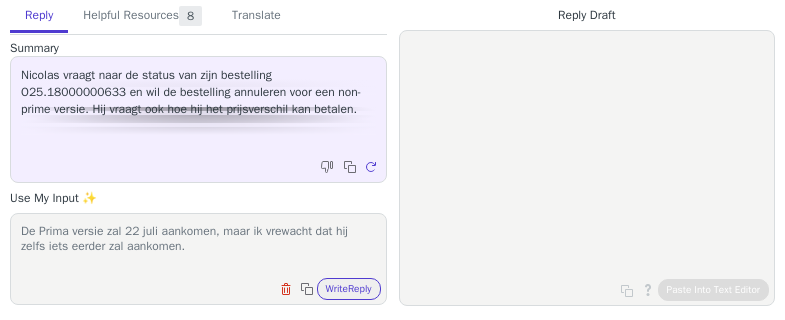 click on "De Prima versie zal 22 juli aankomen, maar ik vrewacht dat hij zelfs iets eerder zal aankomen." at bounding box center [198, 246] 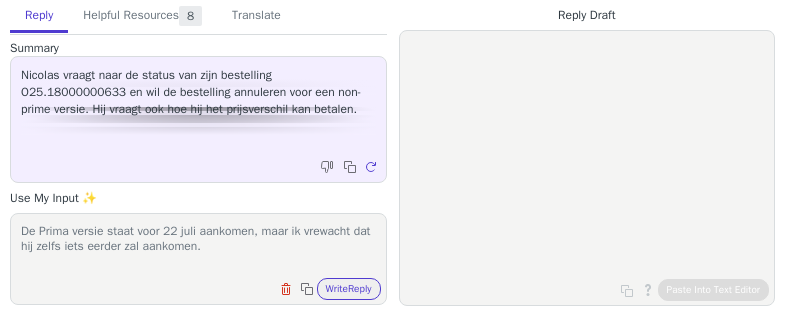drag, startPoint x: 215, startPoint y: 231, endPoint x: 265, endPoint y: 230, distance: 50.01 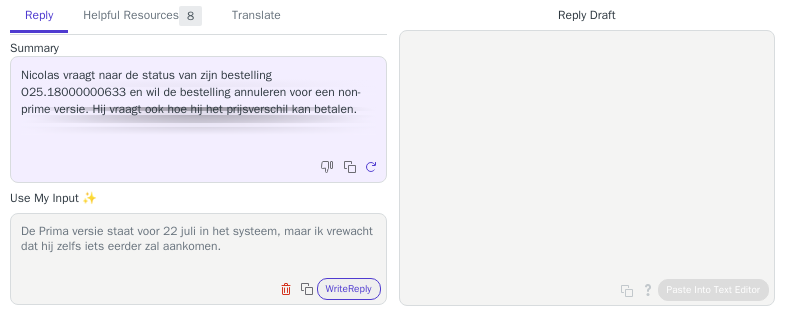 click on "De Prima versie staat voor 22 juli in het systeem, maar ik vrewacht dat hij zelfs iets eerder zal aankomen." at bounding box center (198, 246) 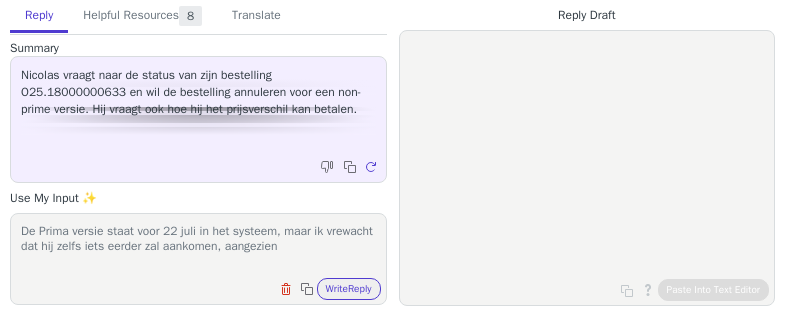 scroll, scrollTop: 0, scrollLeft: 0, axis: both 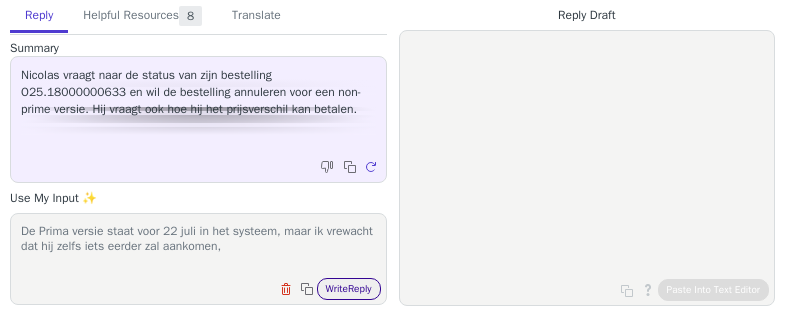type on "De Prima versie staat voor 22 juli in het systeem, maar ik vrewacht dat hij zelfs iets eerder zal aankomen," 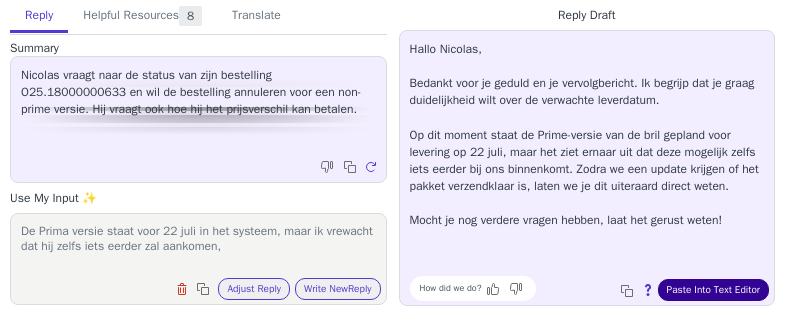 click on "Paste Into Text Editor" at bounding box center [713, 290] 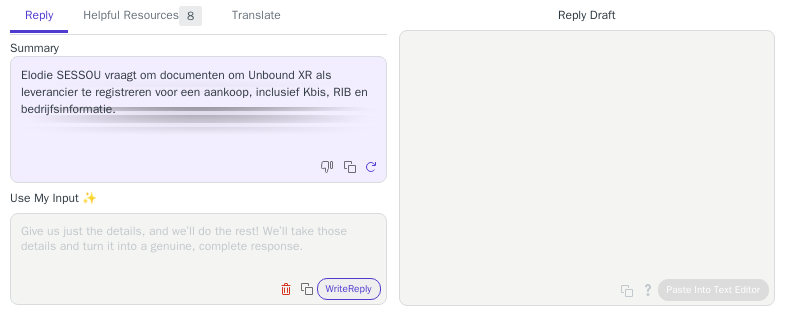 scroll, scrollTop: 0, scrollLeft: 0, axis: both 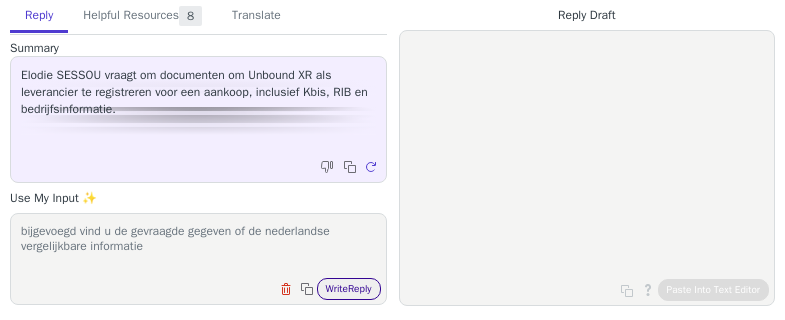 type on "bijgevoegd vind u de gevraagde gegeven of de nederlandse vergelijkbare informatie" 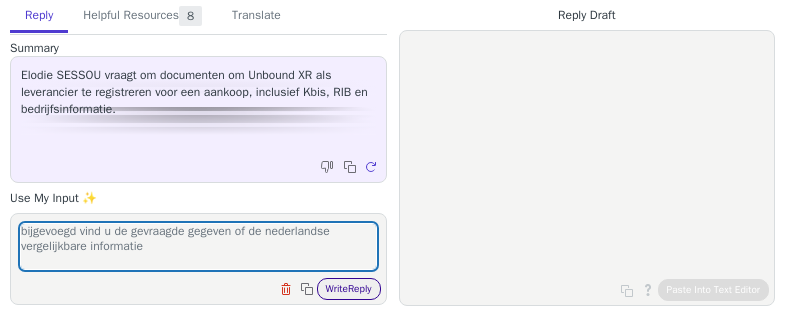 click on "Write  Reply" at bounding box center [349, 289] 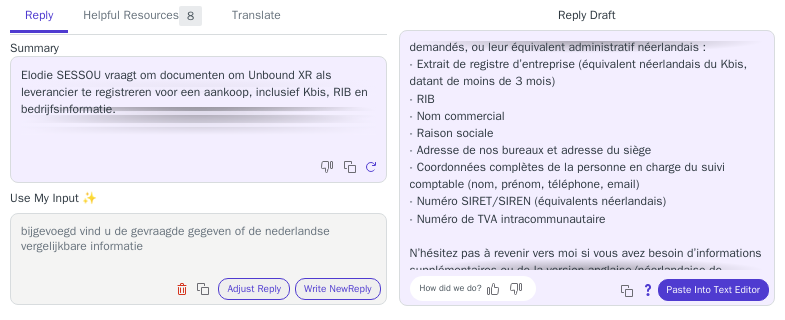scroll, scrollTop: 200, scrollLeft: 0, axis: vertical 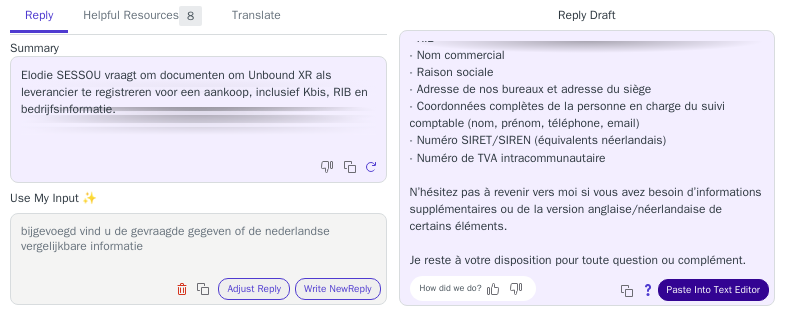 click on "Paste Into Text Editor" at bounding box center [713, 290] 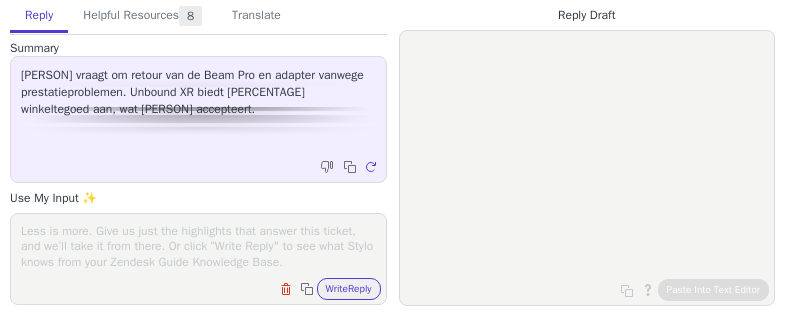 scroll, scrollTop: 0, scrollLeft: 0, axis: both 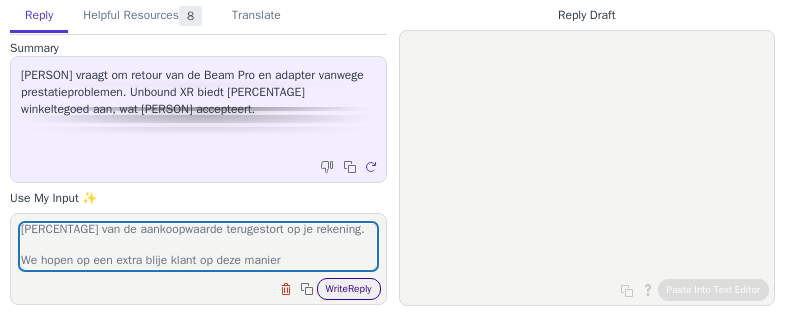 click on "Write  Reply" at bounding box center (349, 289) 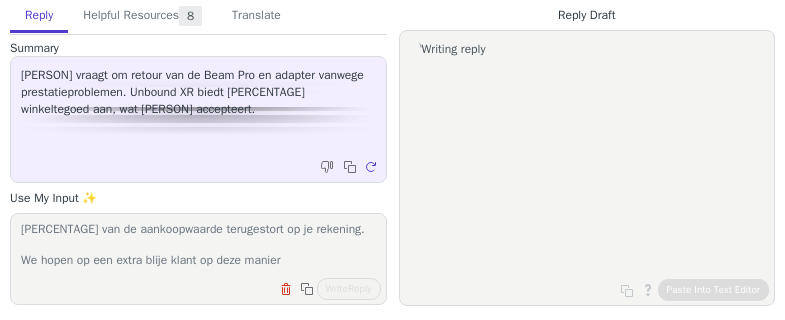click on "we hebben het toch wat anders afgehandeld, je krijgt gewoon [PERCENTAGE] van de aankoopwaarde terugestort op je rekening.
We hopen op een extra blije klant op deze manier" at bounding box center [198, 246] 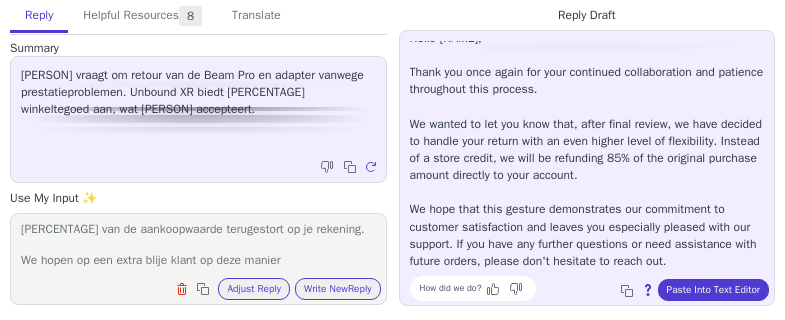 scroll, scrollTop: 45, scrollLeft: 0, axis: vertical 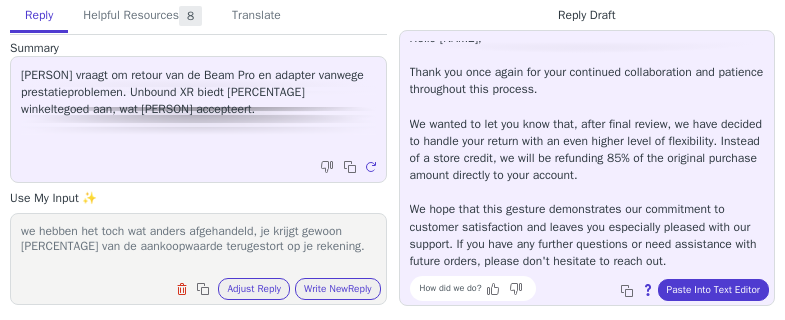 click on "we hebben het toch wat anders afgehandeld, je krijgt gewoon [PERCENTAGE] van de aankoopwaarde terugestort op je rekening.
We hopen op een extra blije klant op deze manier" at bounding box center (198, 246) 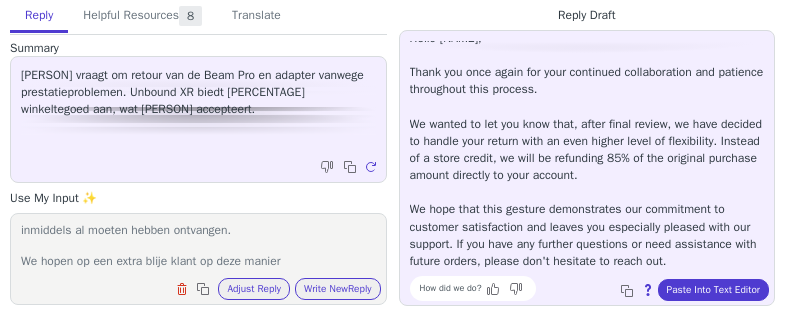 scroll, scrollTop: 47, scrollLeft: 0, axis: vertical 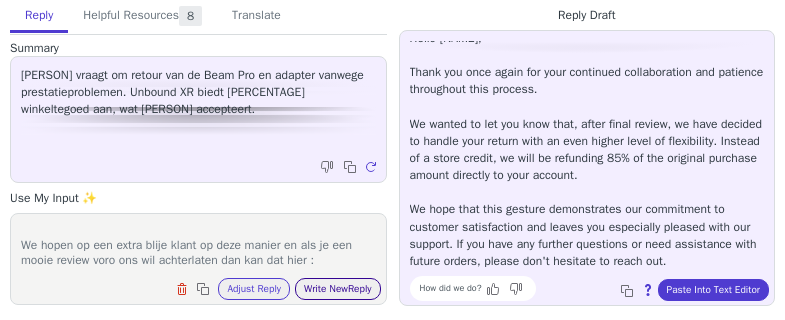 type on "we hebben het toch wat anders afgehandeld, je krijgt gewoon [PERCENTAGE] van de aankoopwaarde terugestort op je rekening. Dat zou je inmiddels al moeten hebben ontvangen.
We hopen op een extra blije klant op deze manier en als je een mooie review voro ons wil achterlaten dan kan dat hier :" 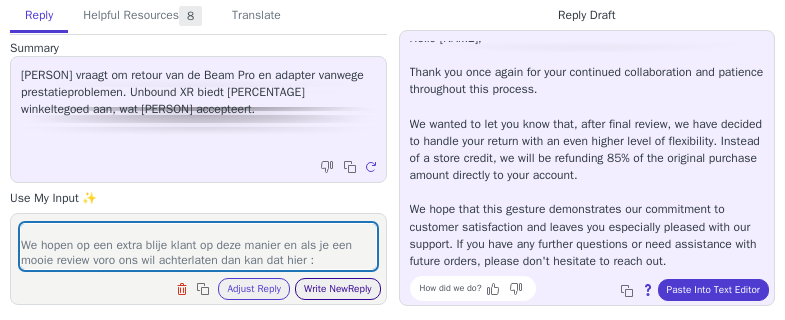 click on "Write New  Reply" at bounding box center [338, 289] 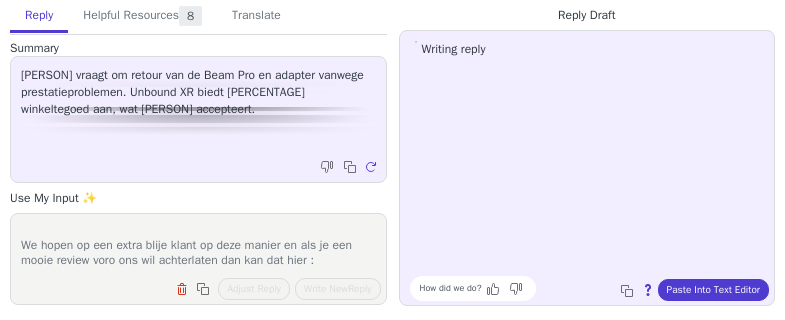 scroll, scrollTop: 0, scrollLeft: 0, axis: both 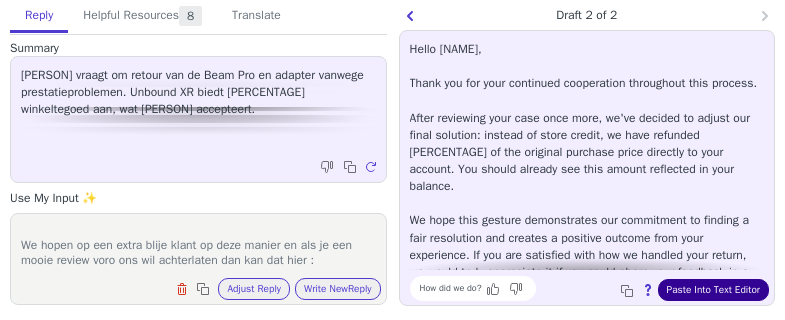click on "Paste Into Text Editor" at bounding box center (713, 290) 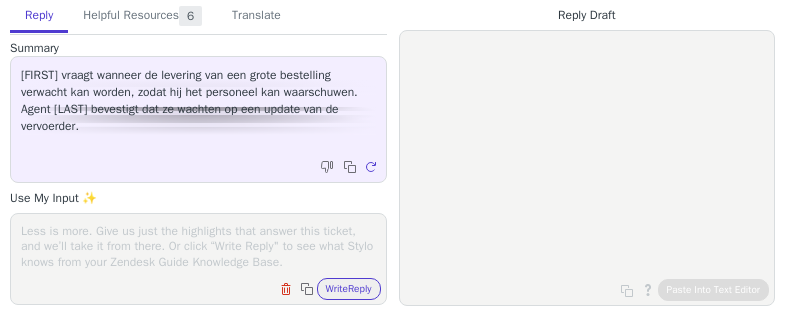 scroll, scrollTop: 0, scrollLeft: 0, axis: both 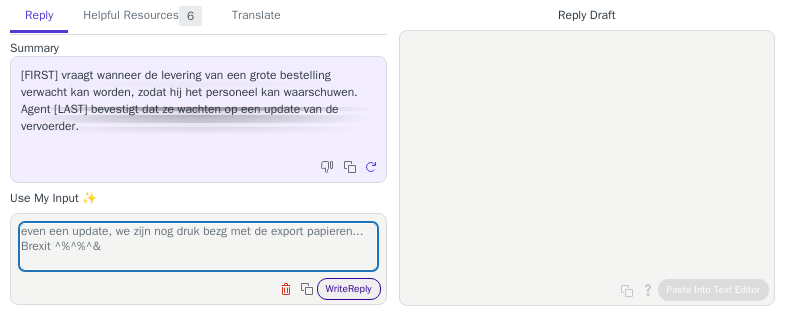 click on "Write  Reply" at bounding box center (349, 289) 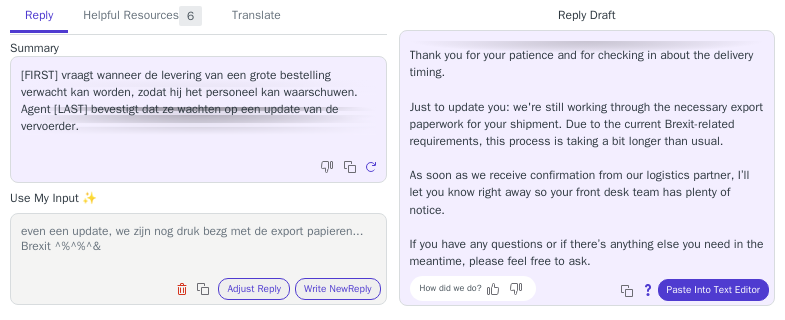 scroll, scrollTop: 45, scrollLeft: 0, axis: vertical 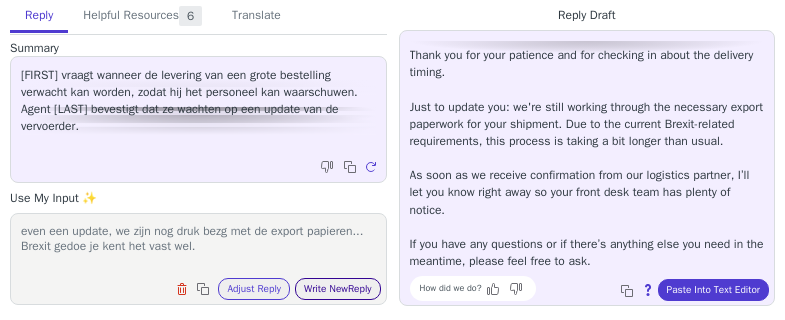 type on "even een update, we zijn nog druk bezg met de export papieren... Brexit gedoe je kent het vast wel." 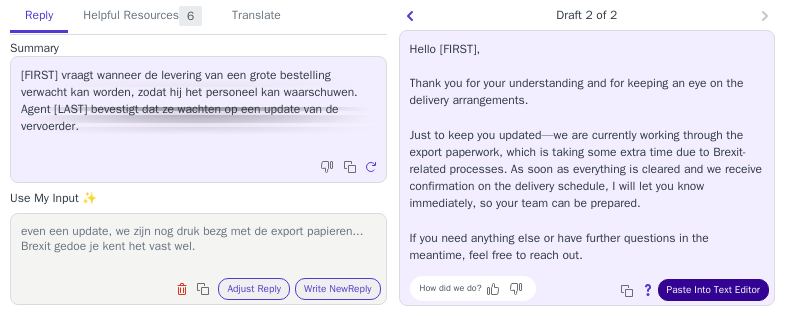 click on "Paste Into Text Editor" at bounding box center [713, 290] 